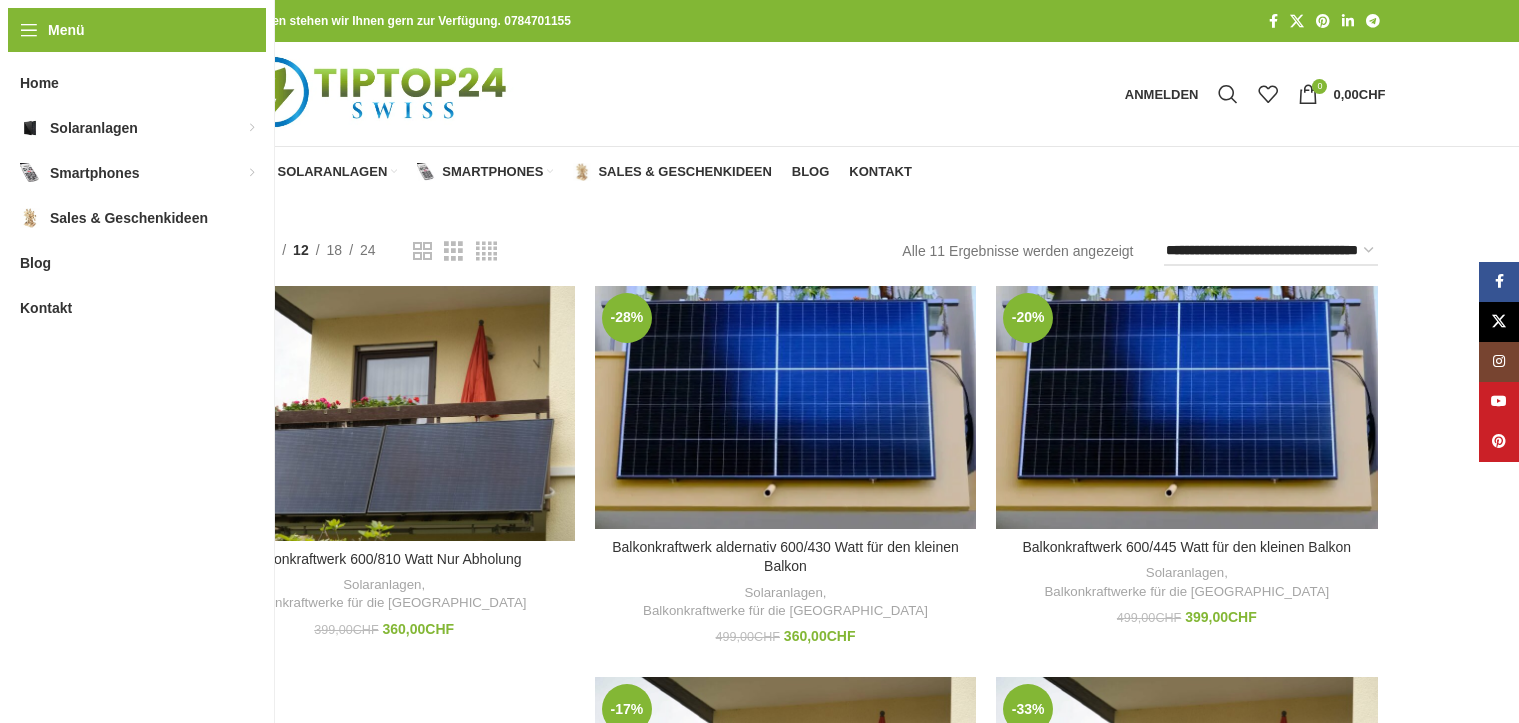 scroll, scrollTop: 0, scrollLeft: 0, axis: both 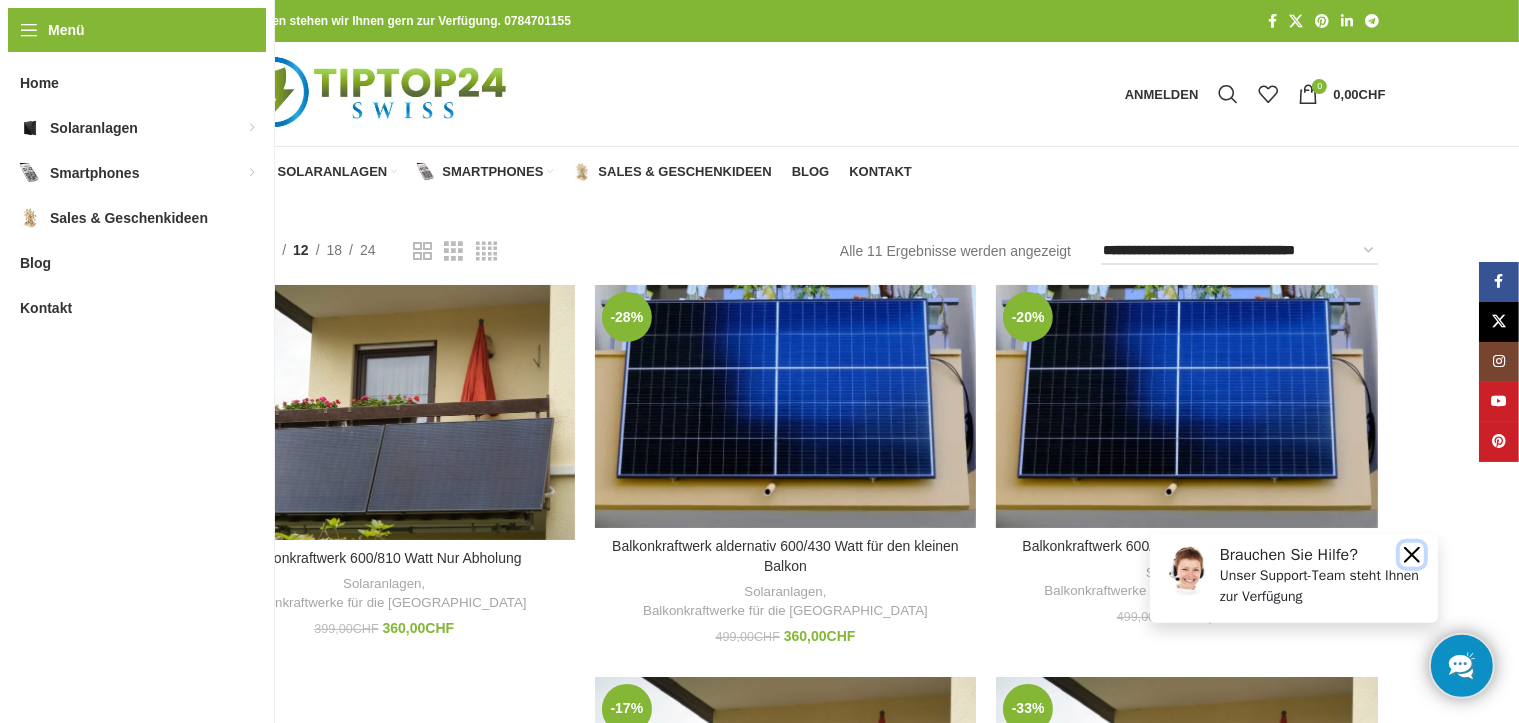 click at bounding box center (1411, 554) 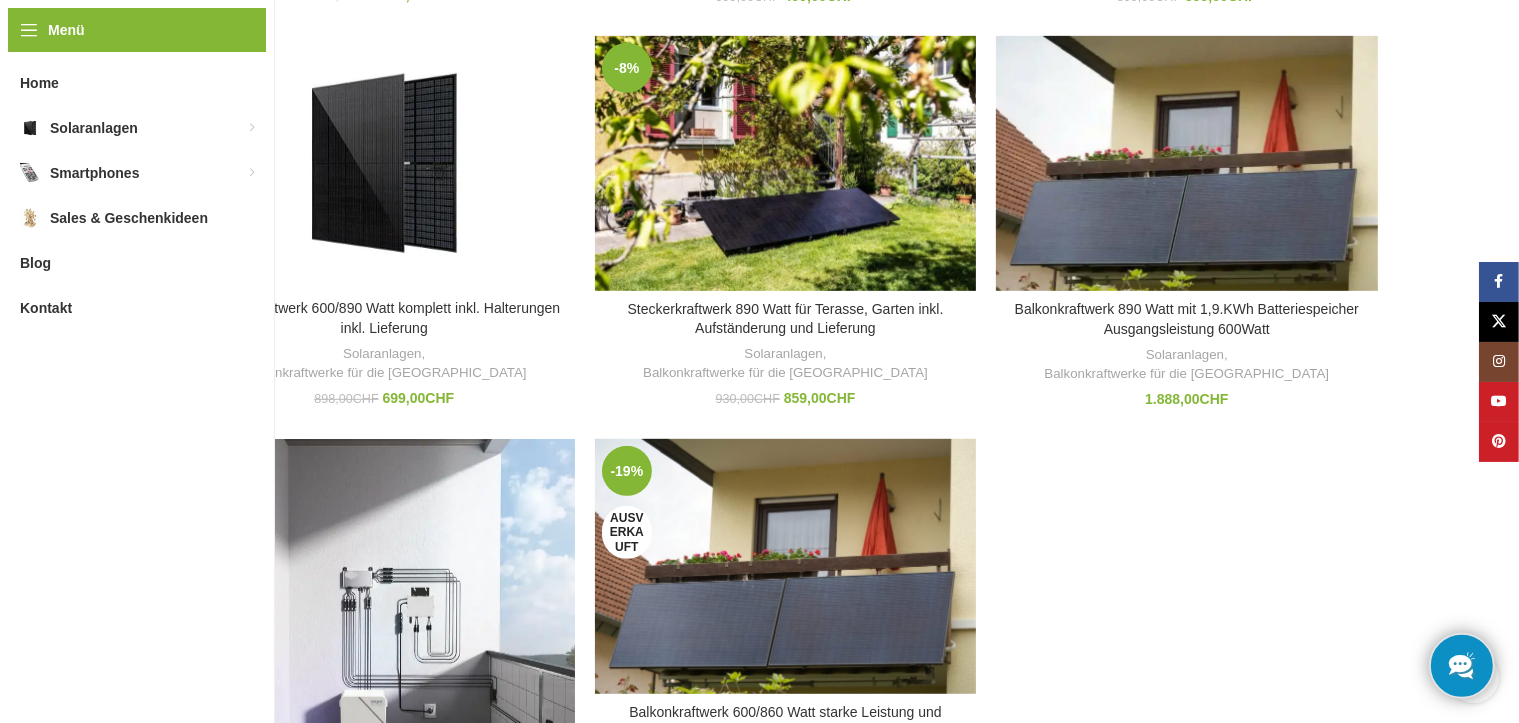 scroll, scrollTop: 900, scrollLeft: 0, axis: vertical 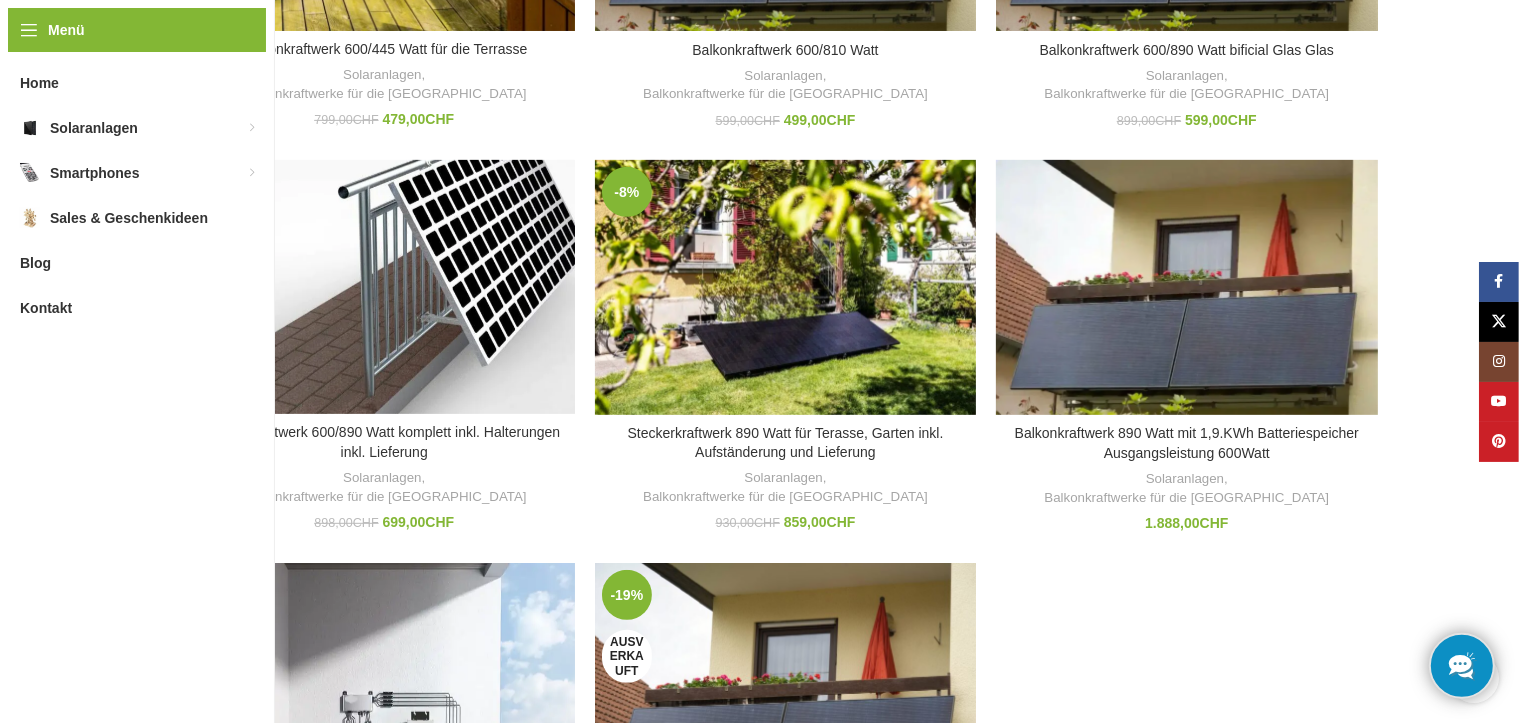 click at bounding box center (384, 287) 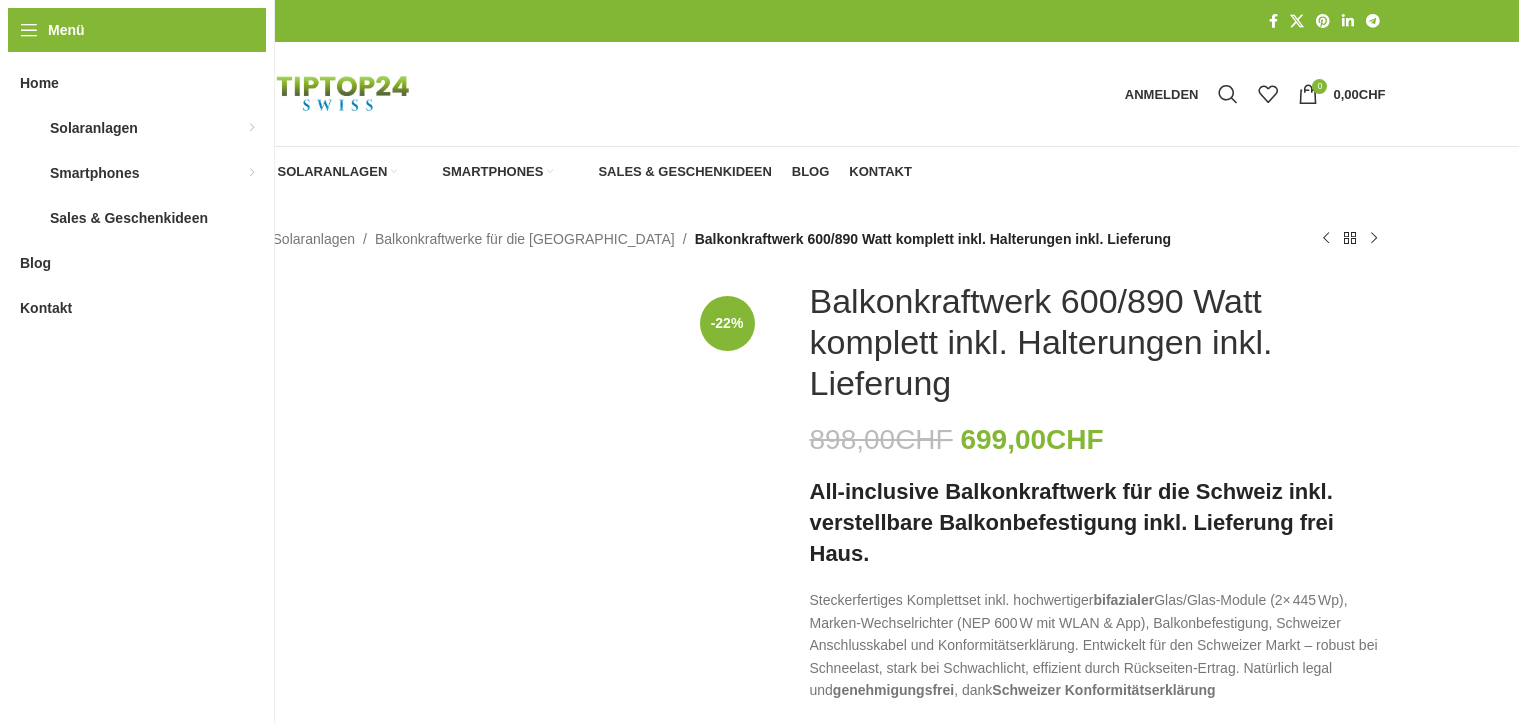 scroll, scrollTop: 0, scrollLeft: 0, axis: both 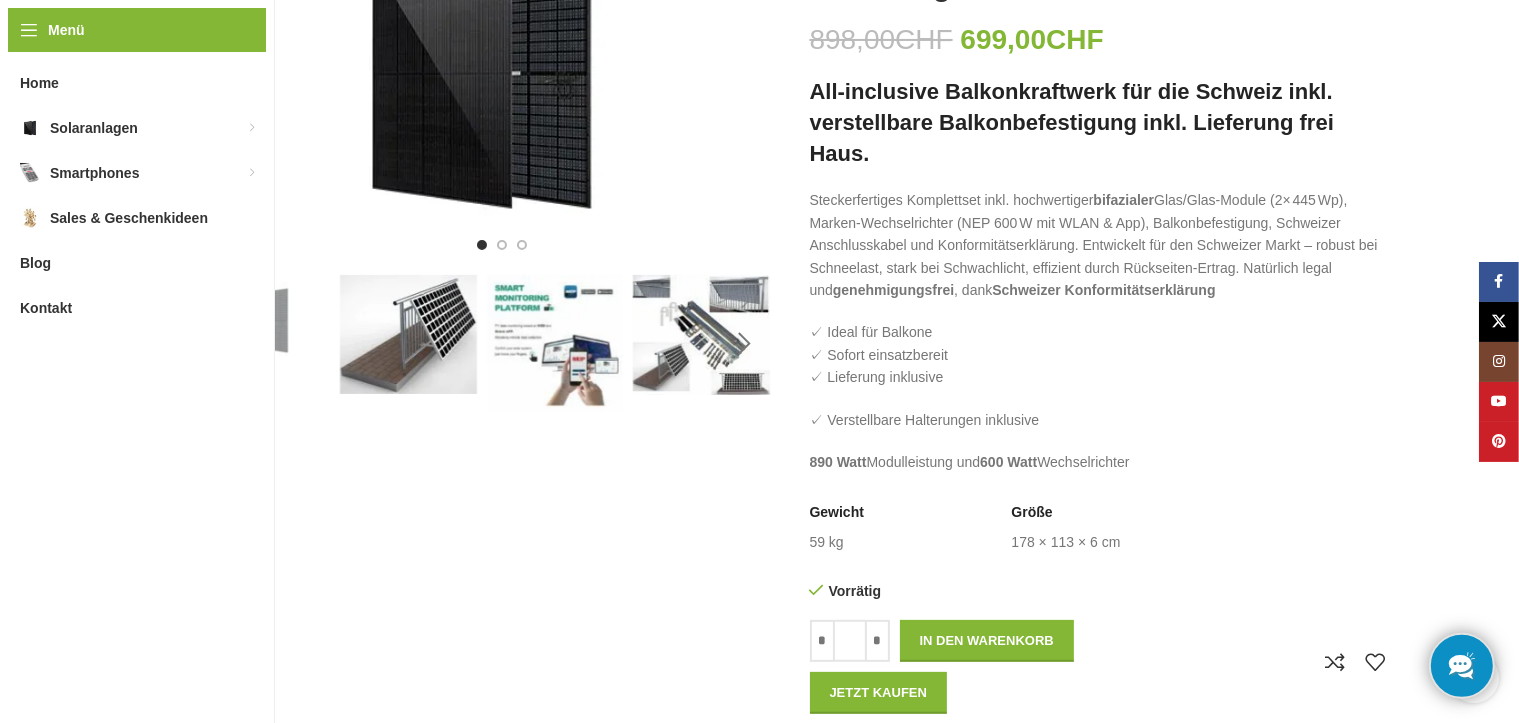 click at bounding box center (745, 344) 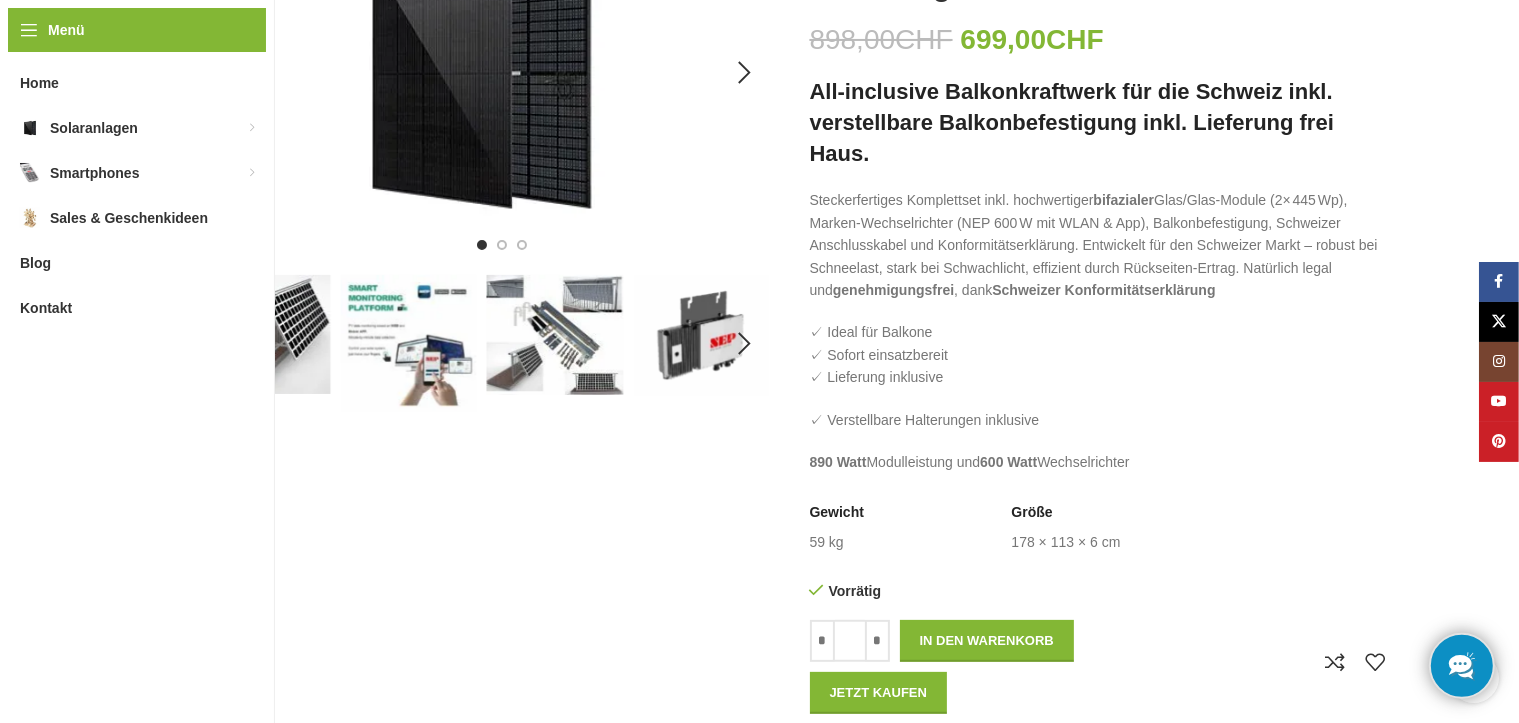 scroll, scrollTop: 300, scrollLeft: 0, axis: vertical 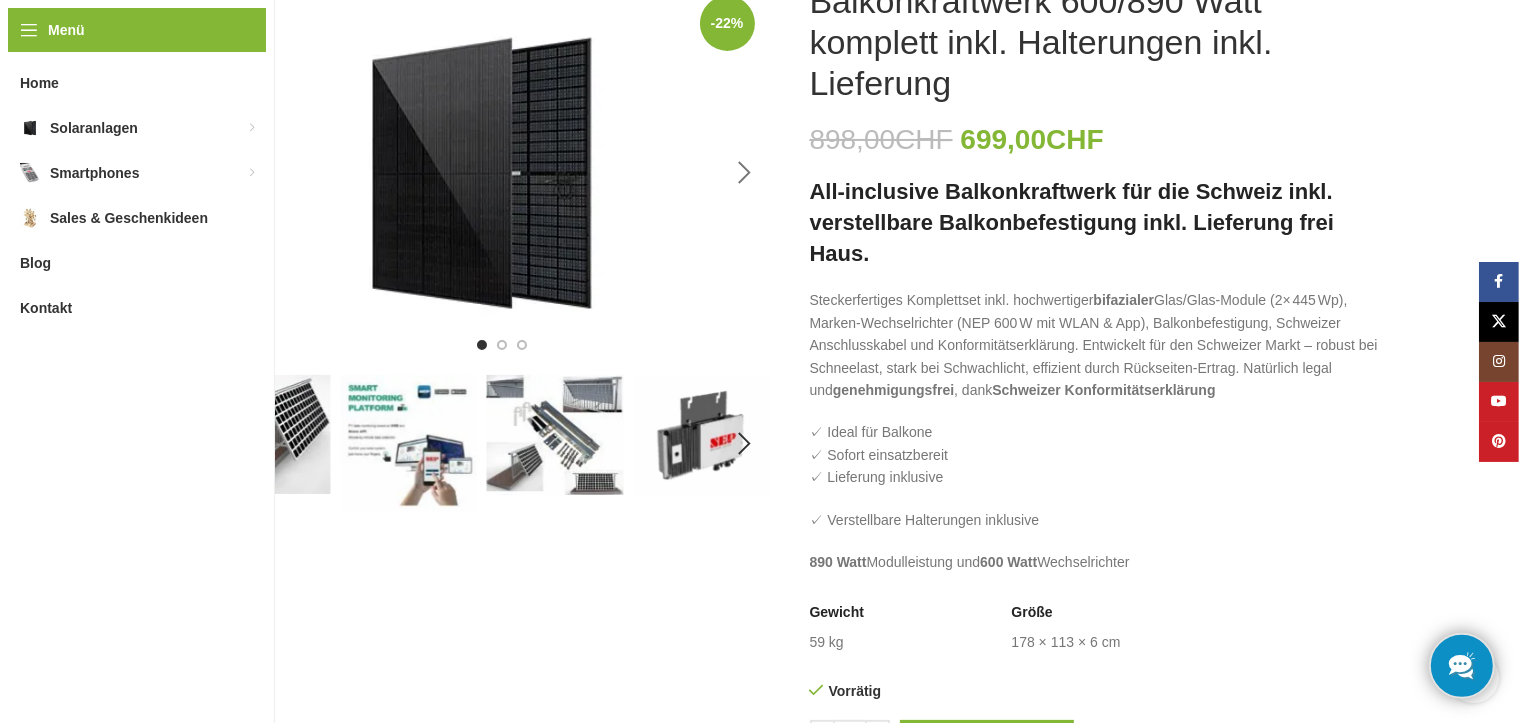 click at bounding box center [745, 173] 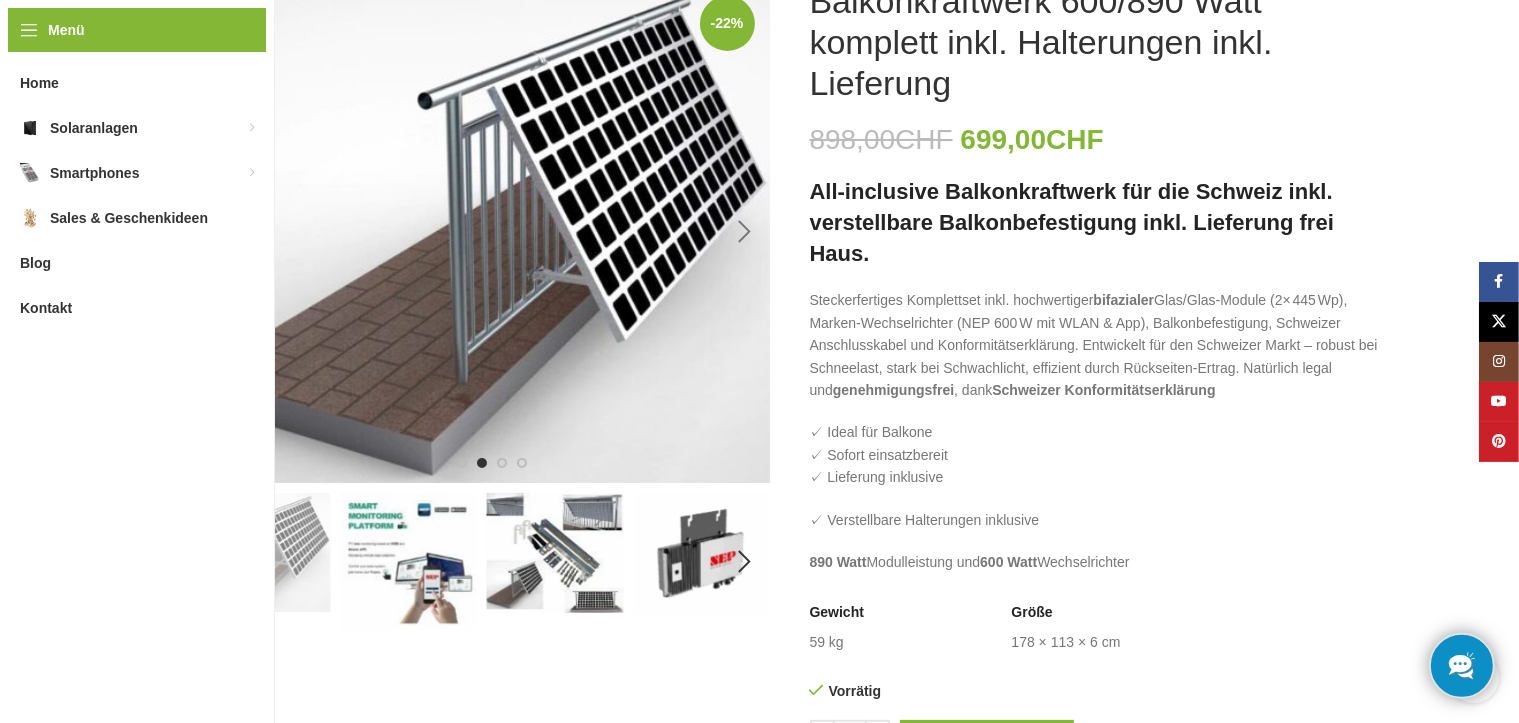 click at bounding box center (745, 232) 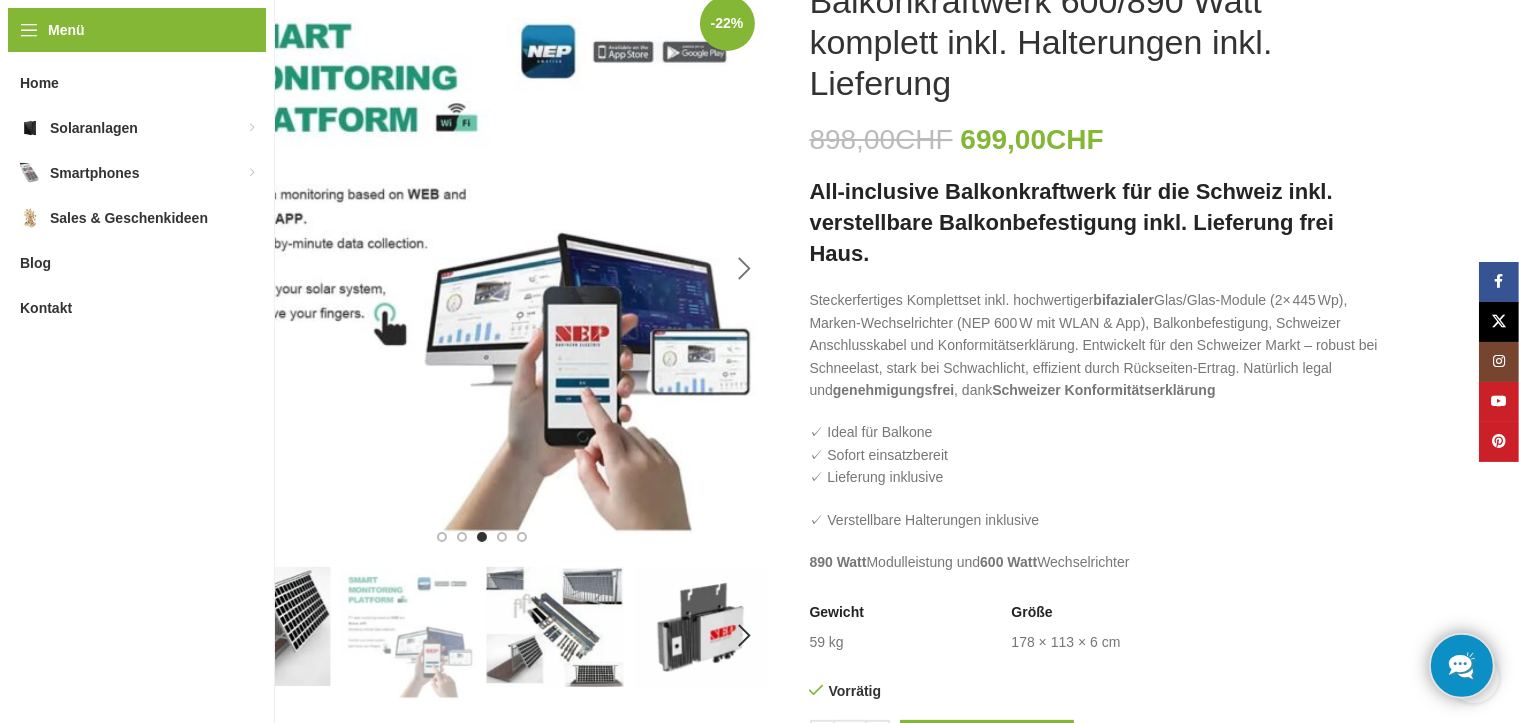 click at bounding box center (745, 269) 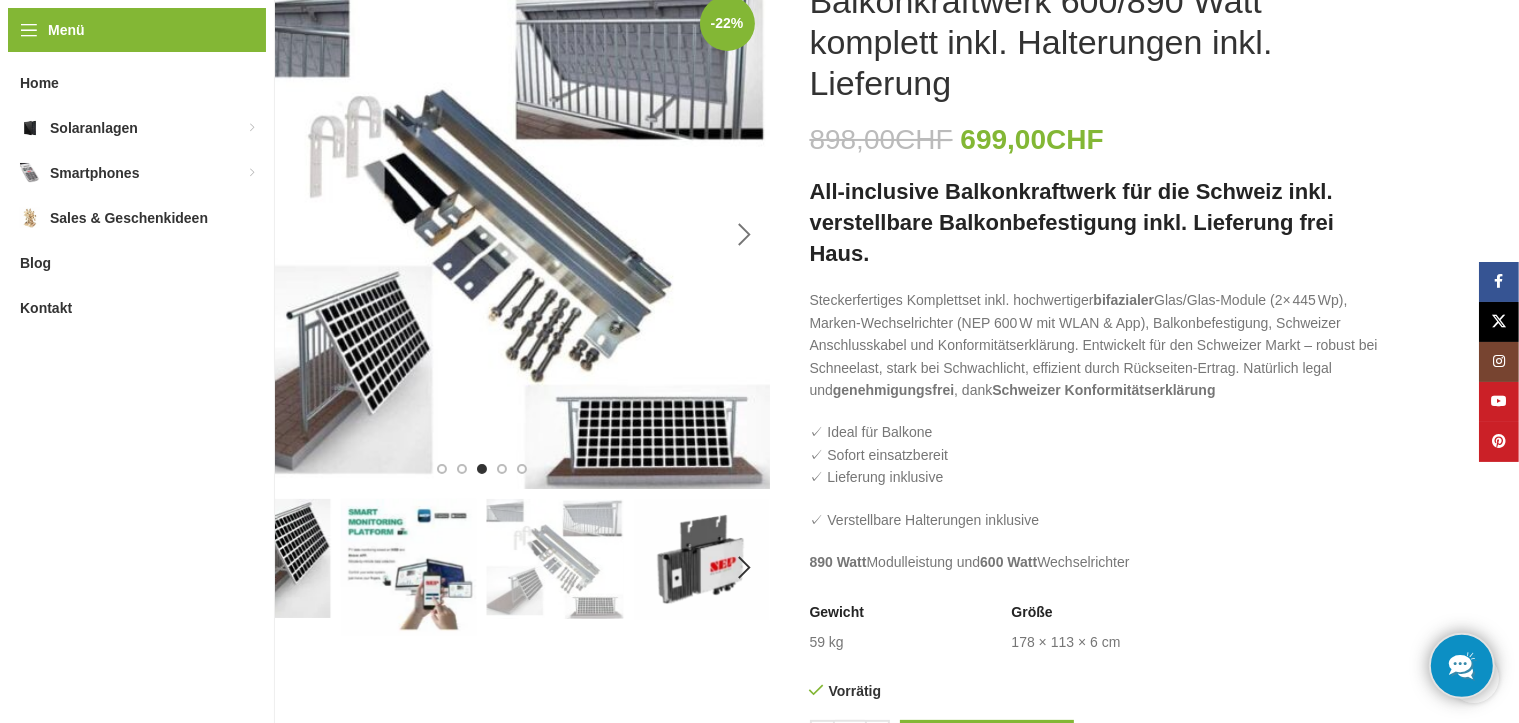 click at bounding box center [745, 235] 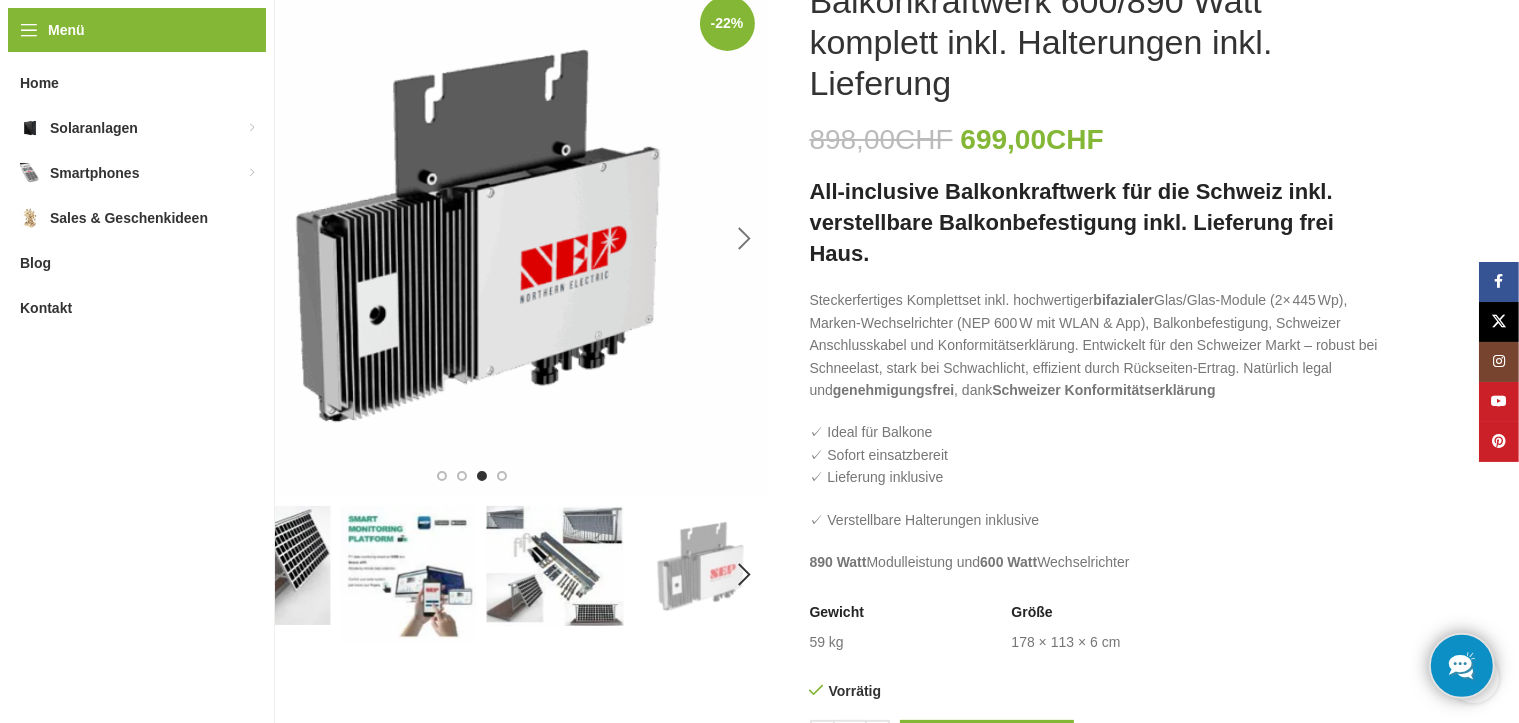 click at bounding box center (745, 239) 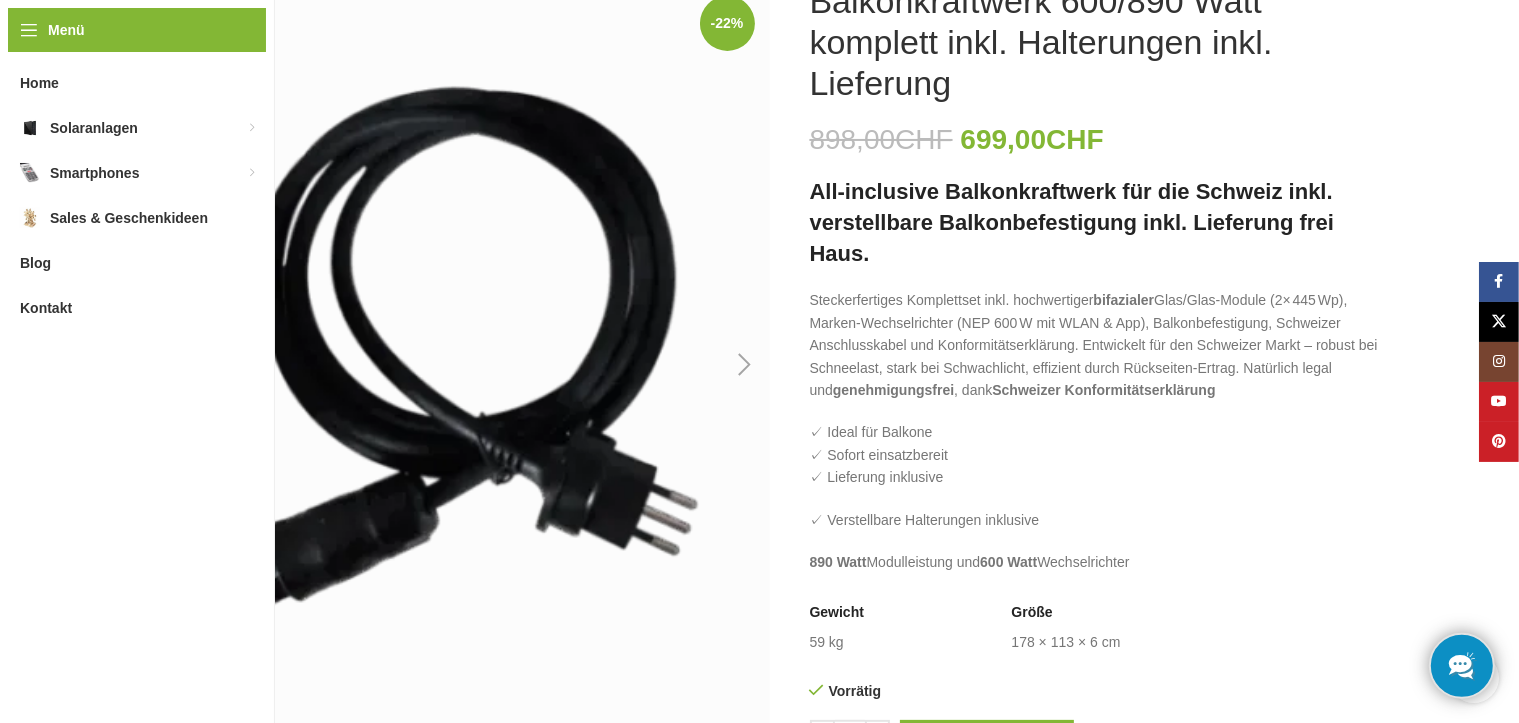 click at bounding box center (482, 364) 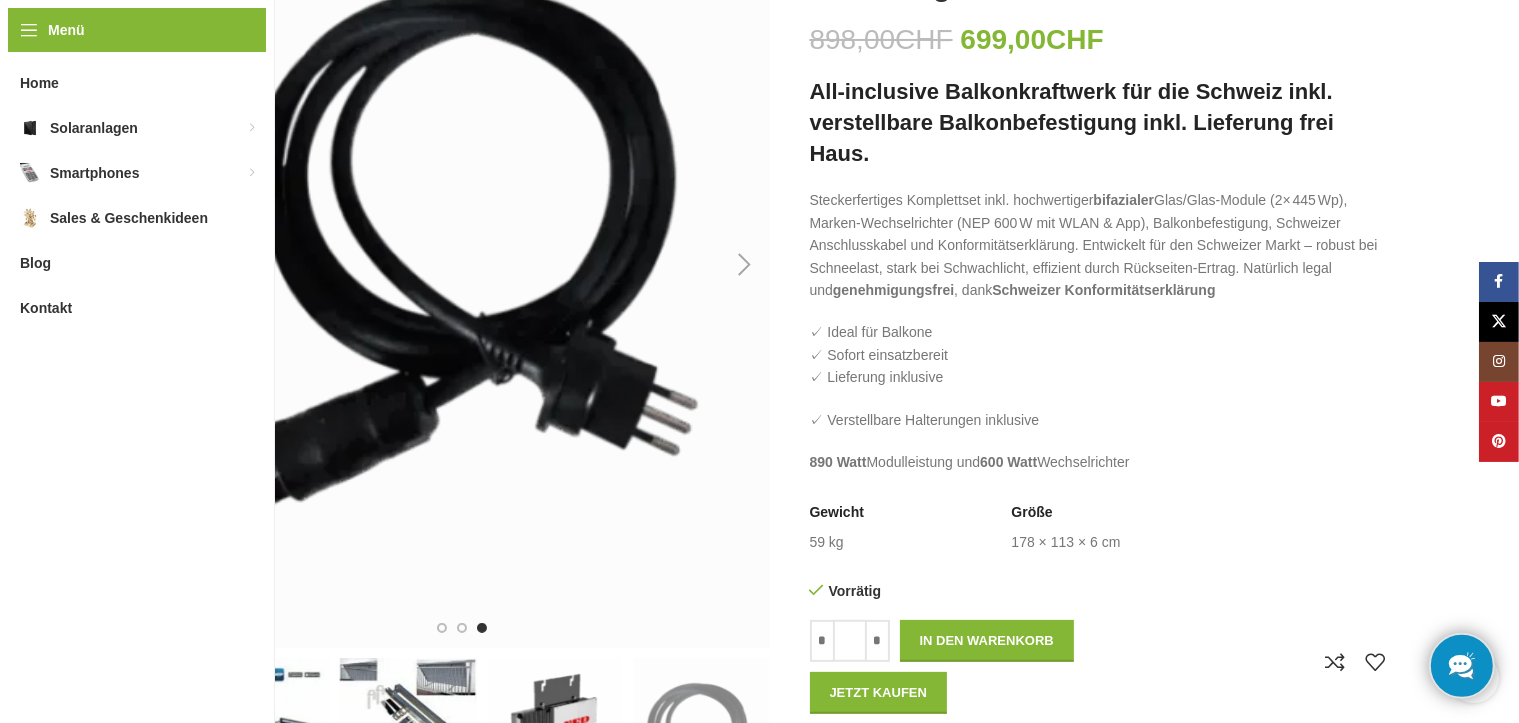click at bounding box center (745, 265) 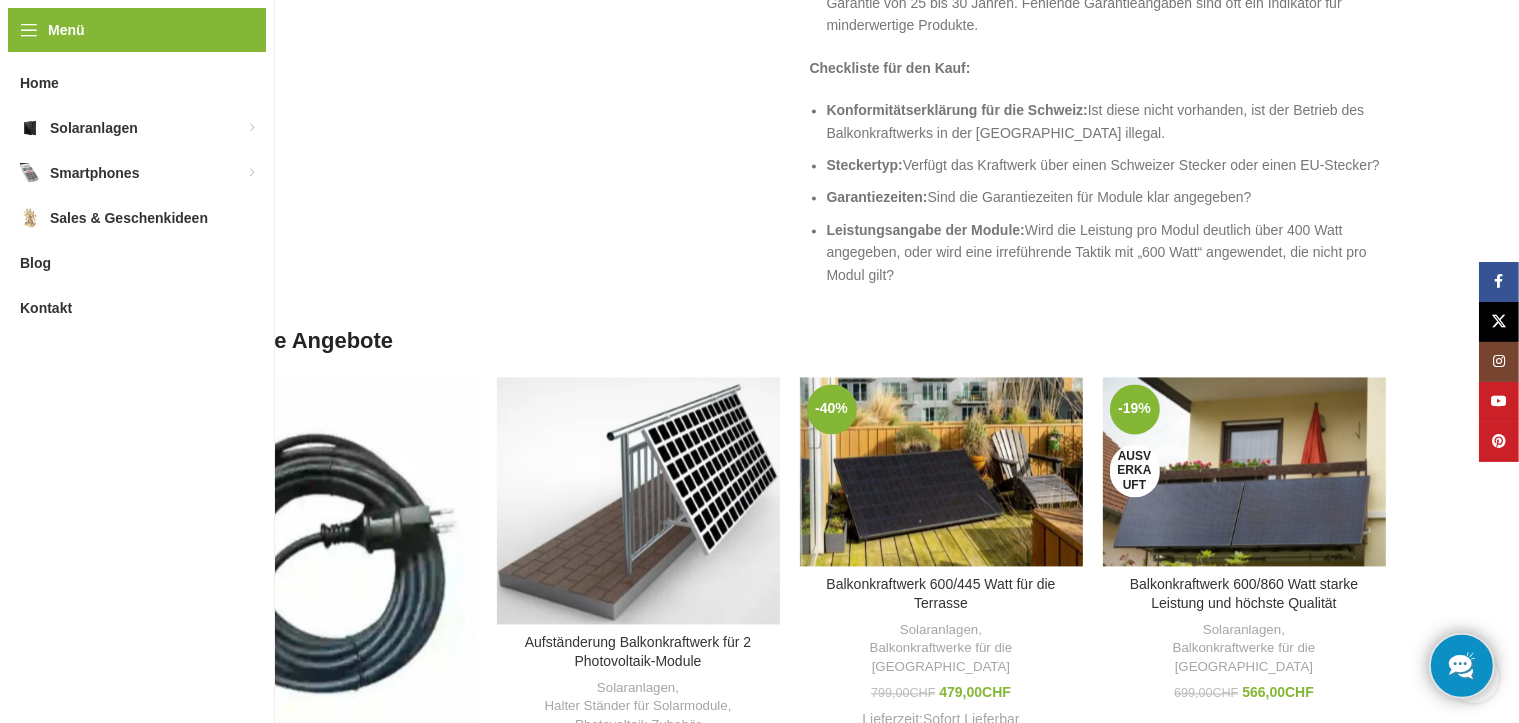 scroll, scrollTop: 4100, scrollLeft: 0, axis: vertical 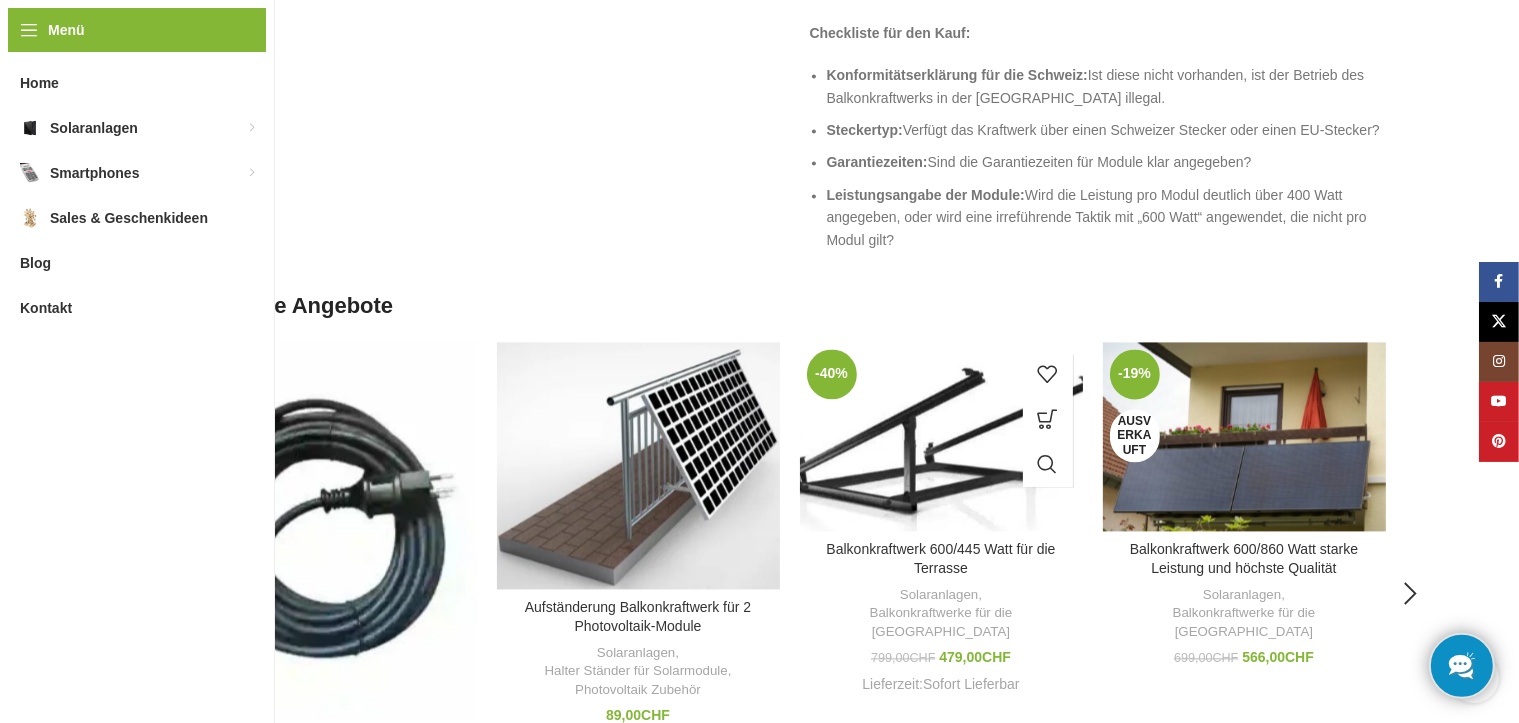 click at bounding box center (941, 436) 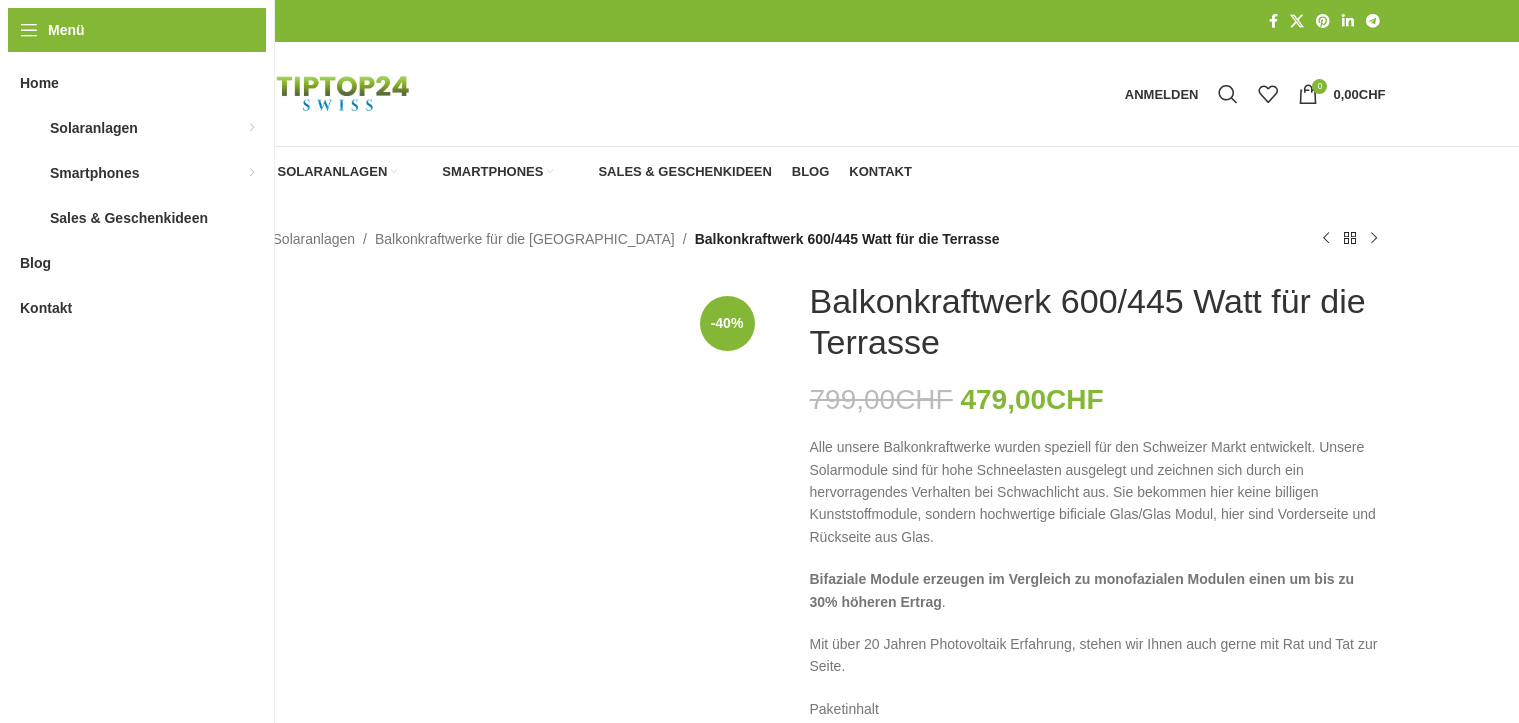 scroll, scrollTop: 0, scrollLeft: 0, axis: both 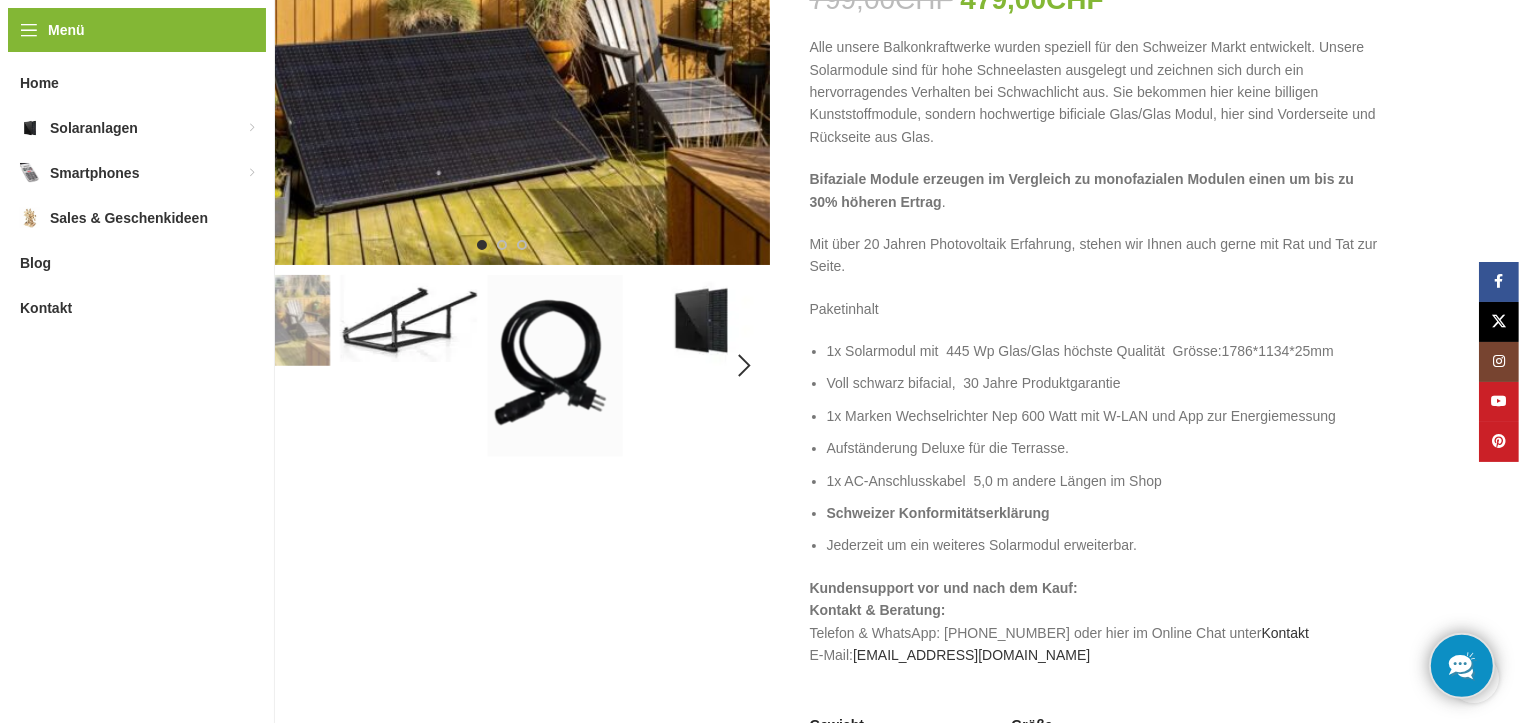 click at bounding box center [408, 318] 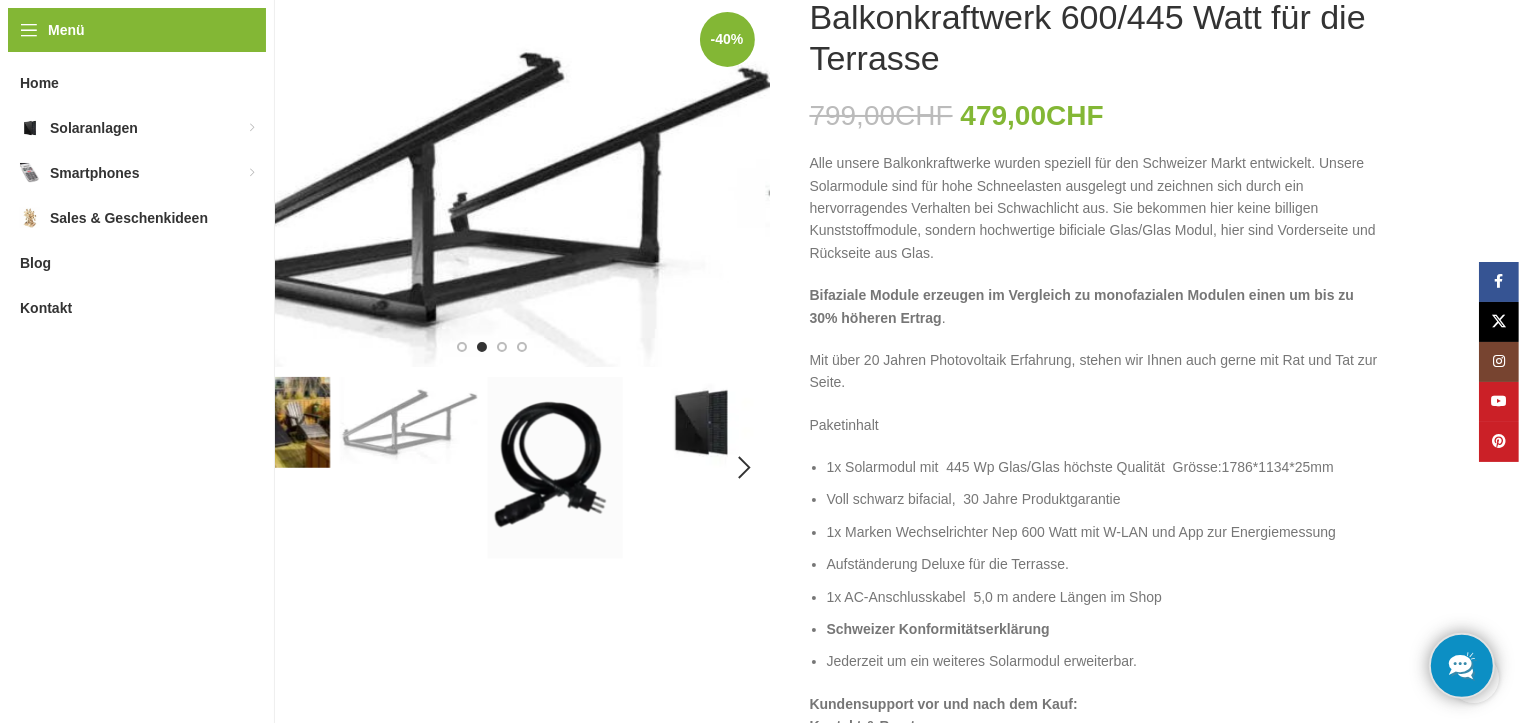 scroll, scrollTop: 200, scrollLeft: 0, axis: vertical 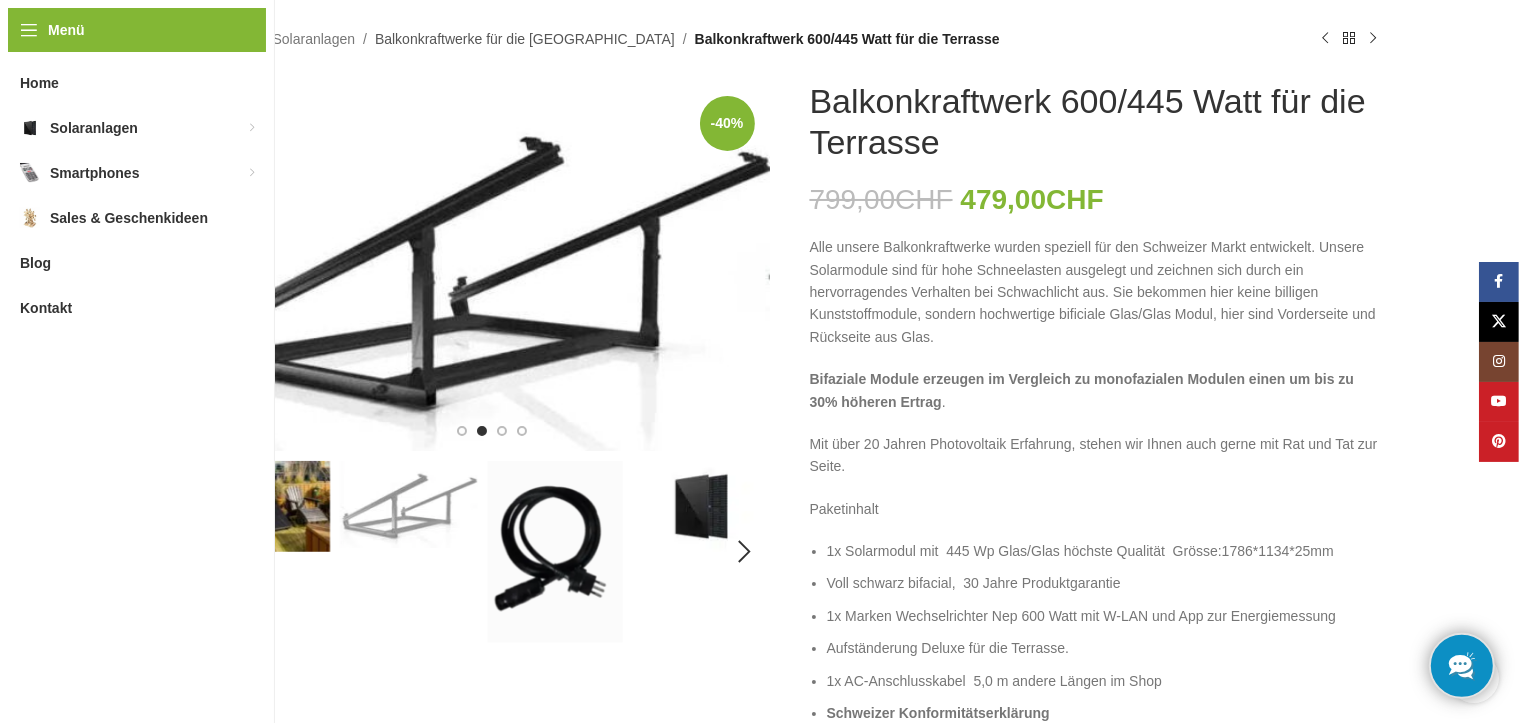 click on "Balkonkraftwerke für die [GEOGRAPHIC_DATA]" at bounding box center (525, 39) 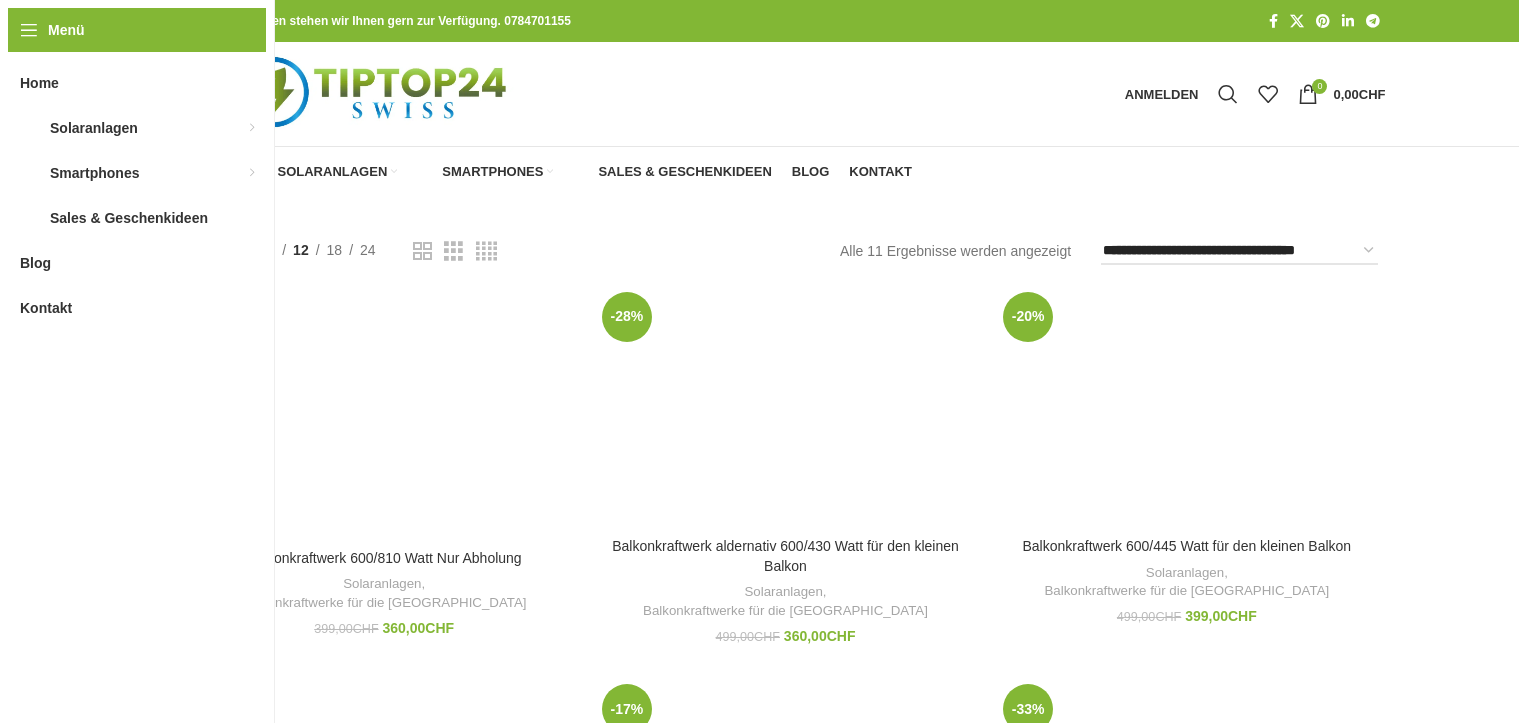 scroll, scrollTop: 0, scrollLeft: 0, axis: both 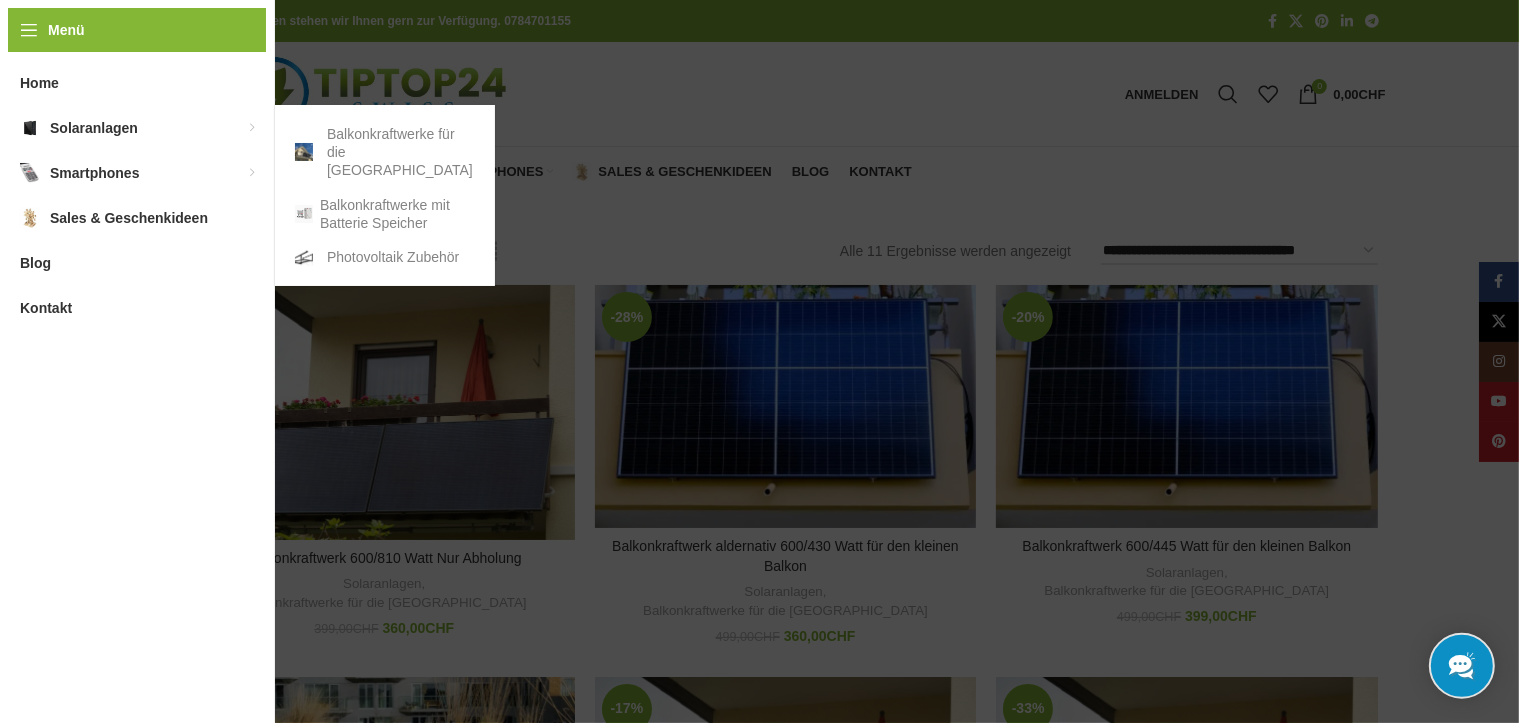 click on "Solaranlagen" at bounding box center [94, 128] 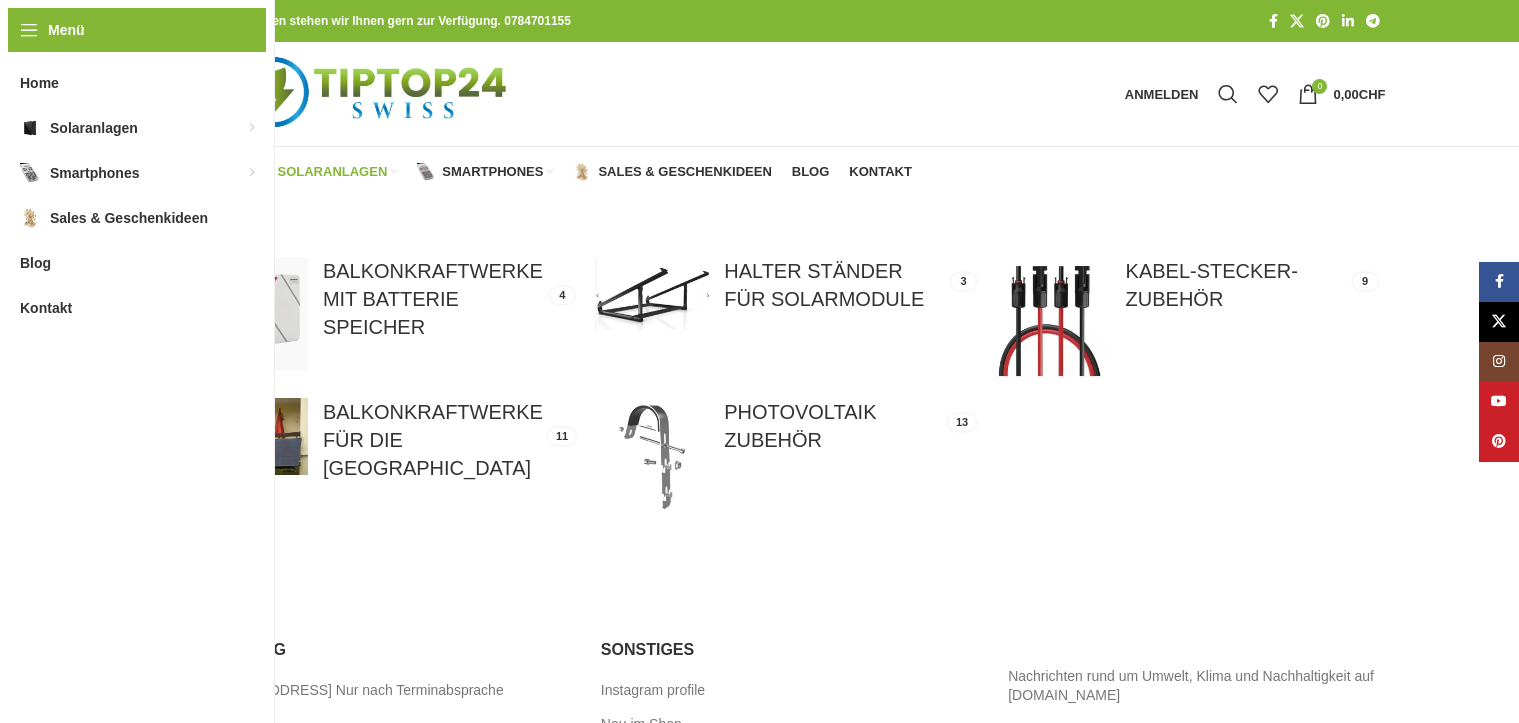 scroll, scrollTop: 0, scrollLeft: 0, axis: both 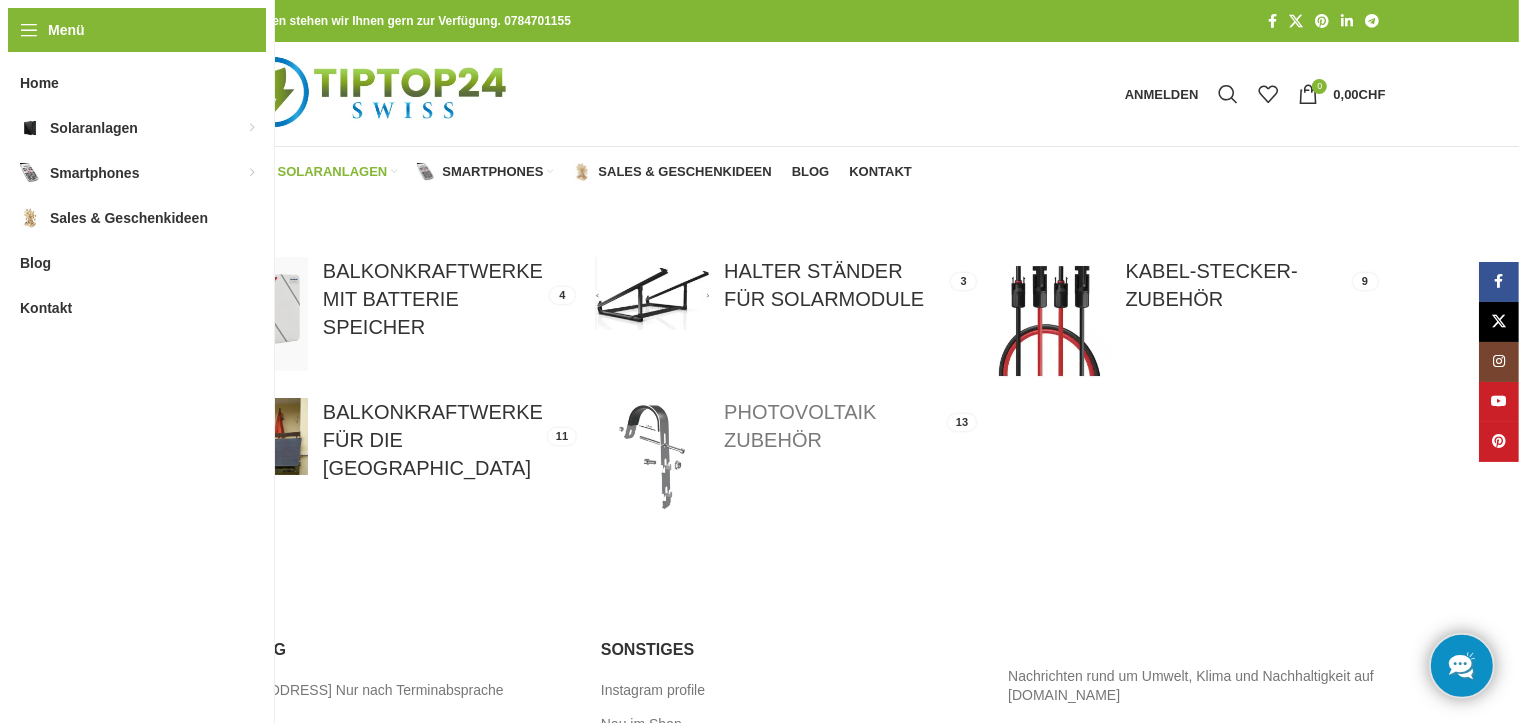 click at bounding box center [785, 455] 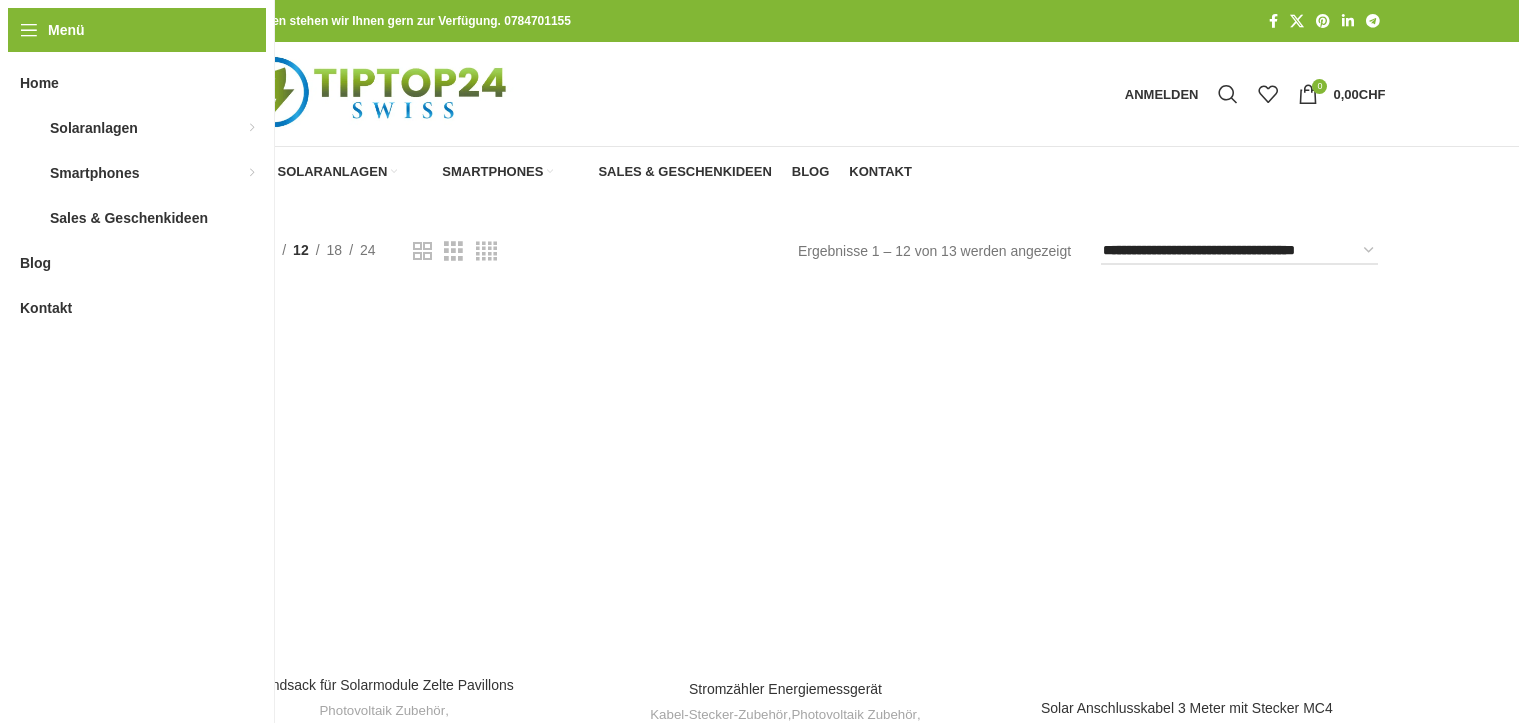 scroll, scrollTop: 0, scrollLeft: 0, axis: both 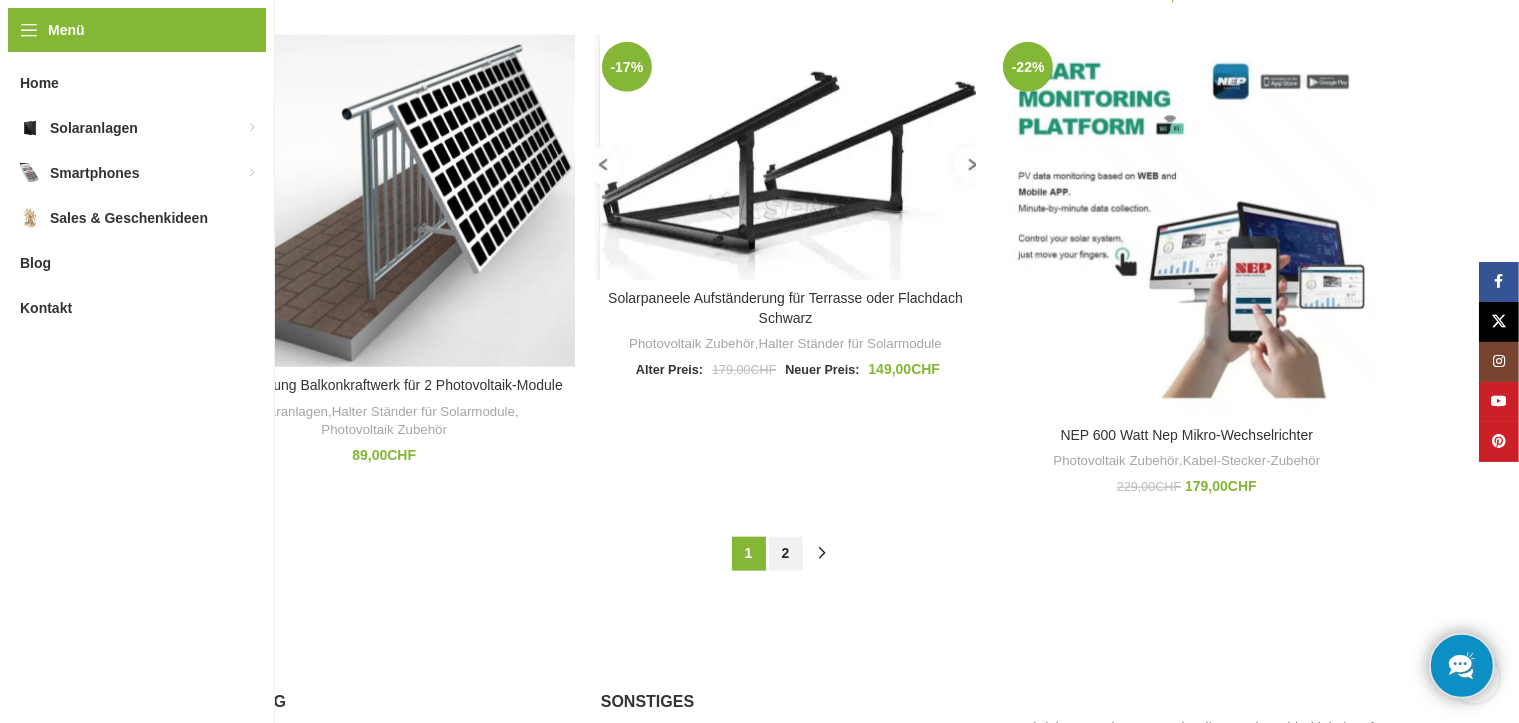 click on "2" at bounding box center [786, 554] 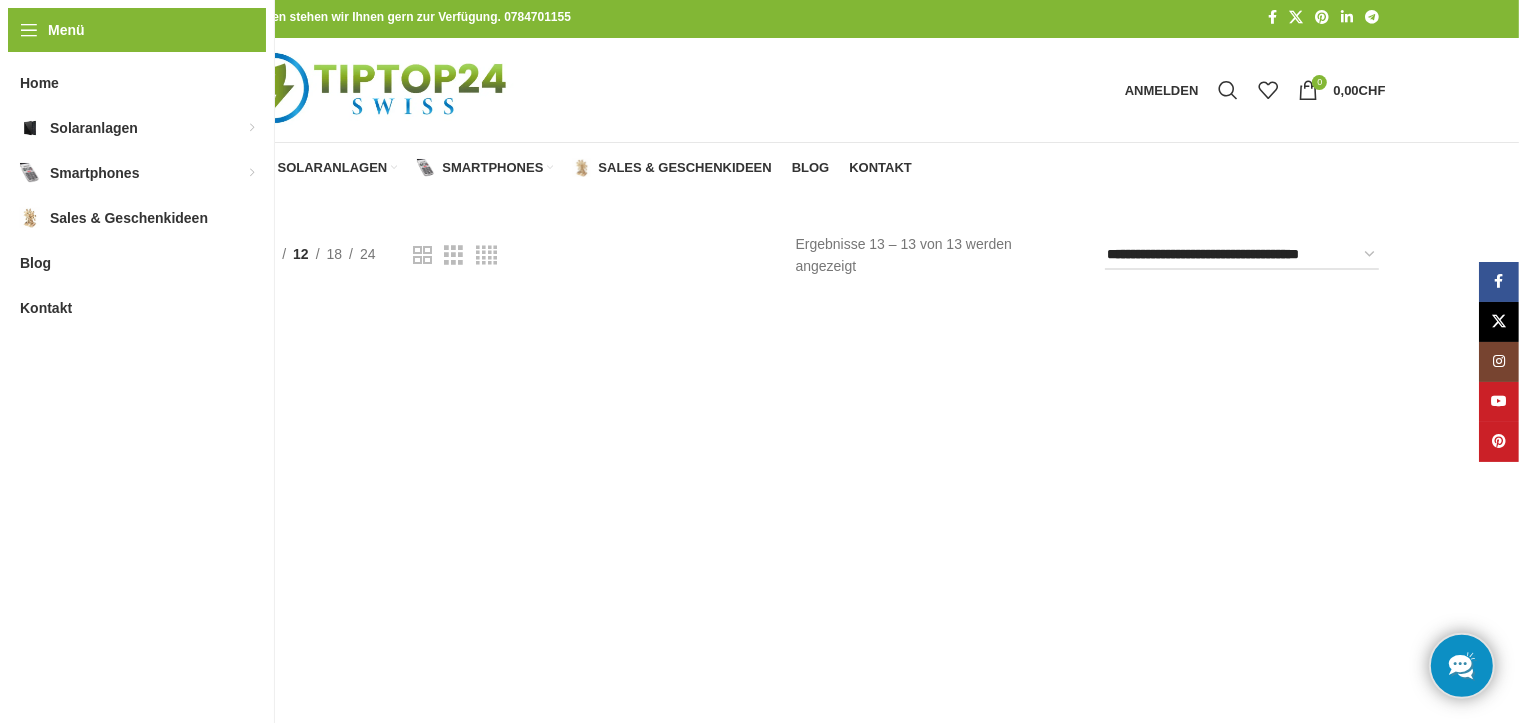 scroll, scrollTop: 0, scrollLeft: 0, axis: both 